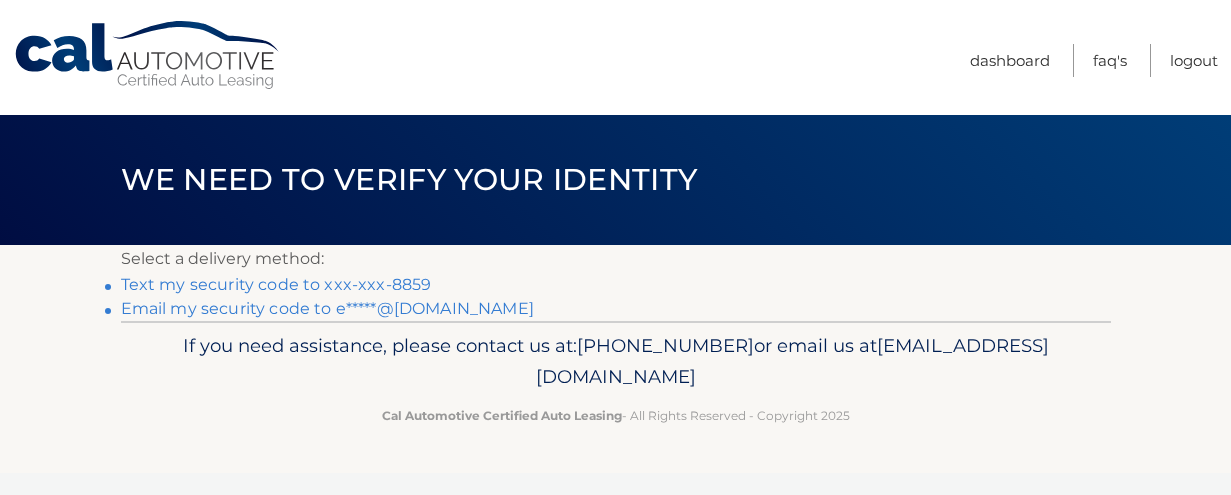 scroll, scrollTop: 0, scrollLeft: 0, axis: both 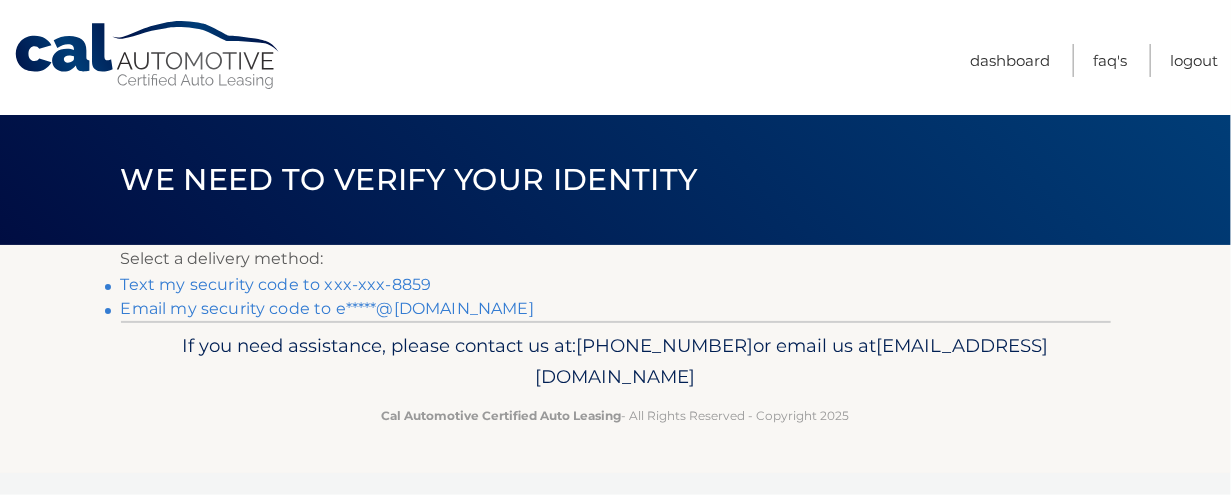 click on "Text my security code to xxx-xxx-8859" at bounding box center [276, 284] 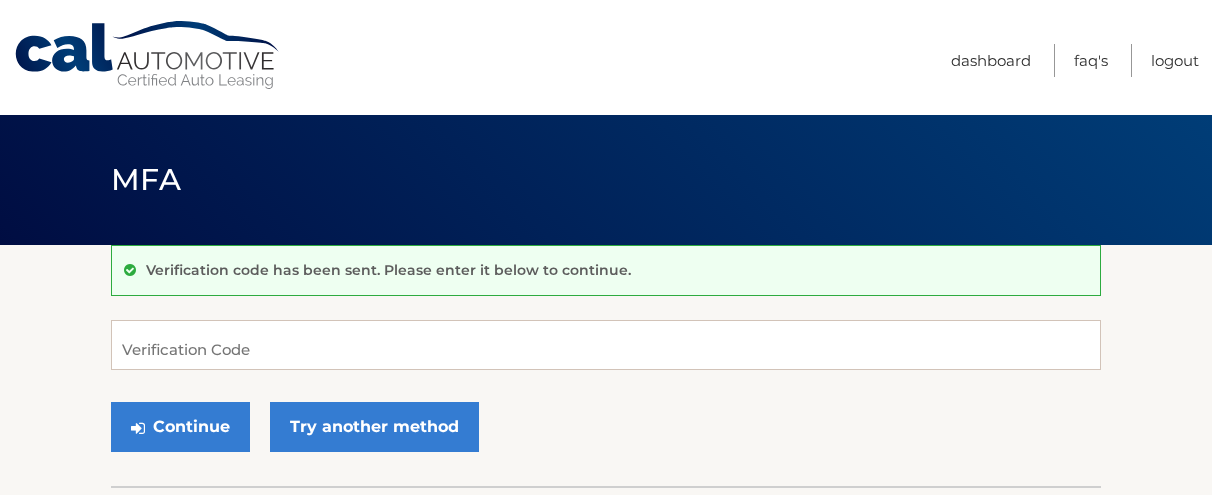 scroll, scrollTop: 0, scrollLeft: 0, axis: both 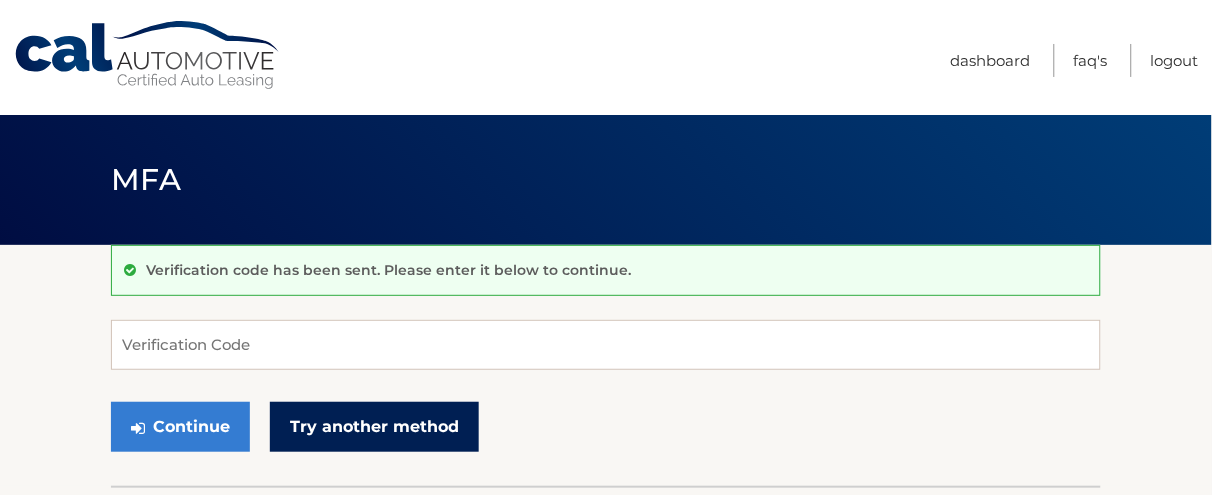 click on "Try another method" at bounding box center (374, 427) 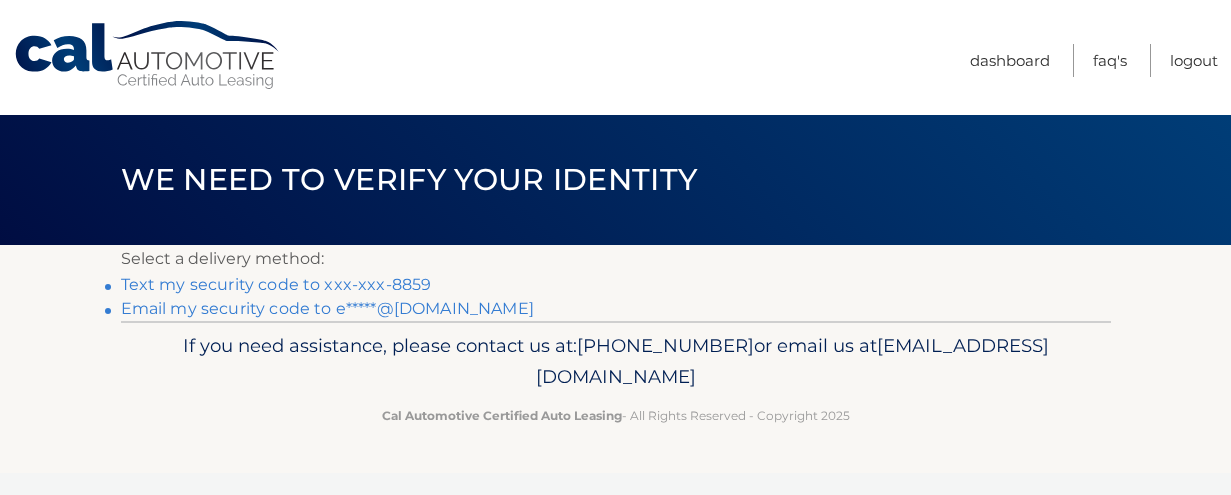 scroll, scrollTop: 0, scrollLeft: 0, axis: both 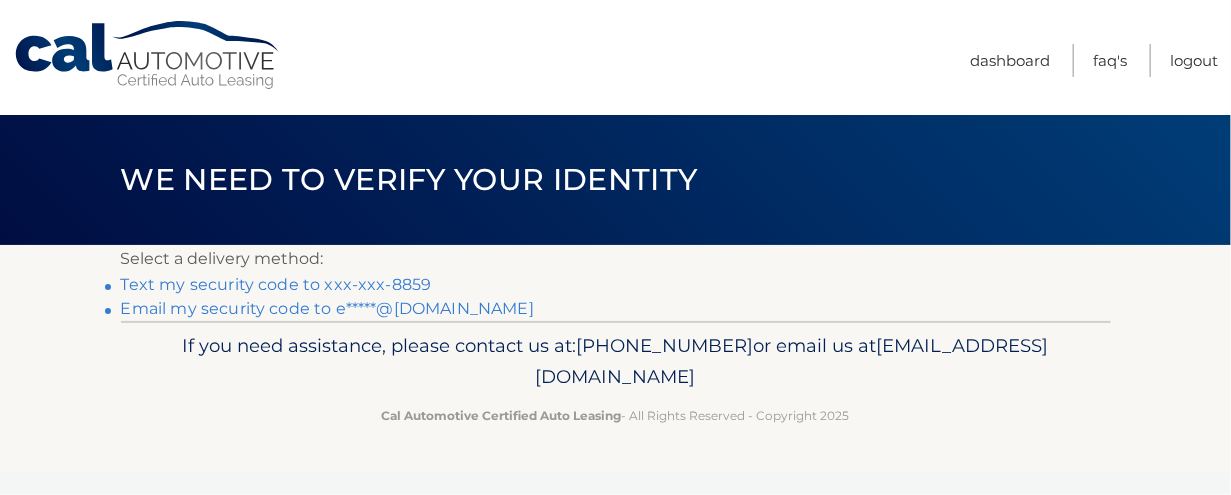 click on "Email my security code to e*****@[DOMAIN_NAME]" at bounding box center (327, 308) 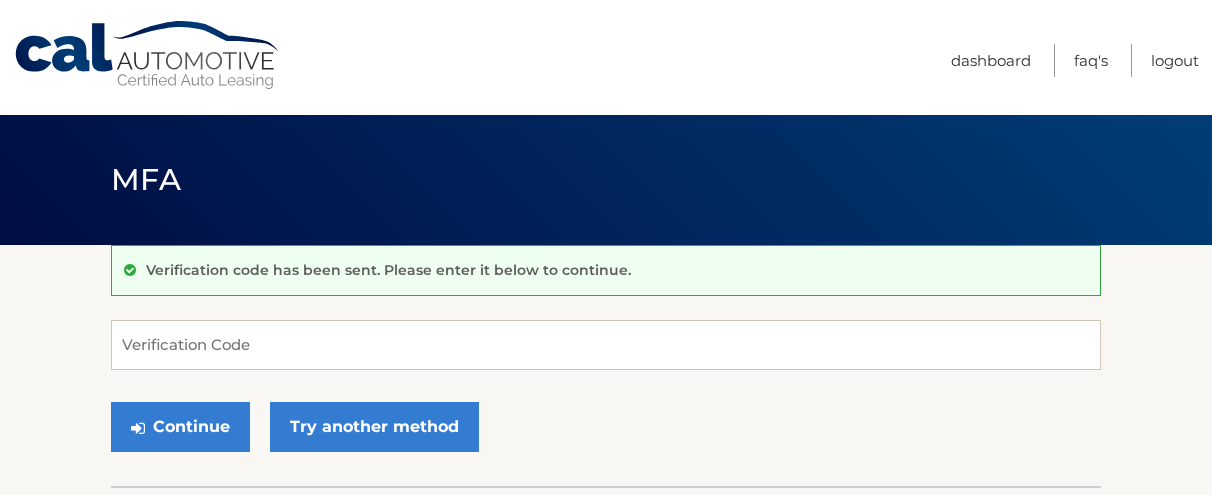 scroll, scrollTop: 0, scrollLeft: 0, axis: both 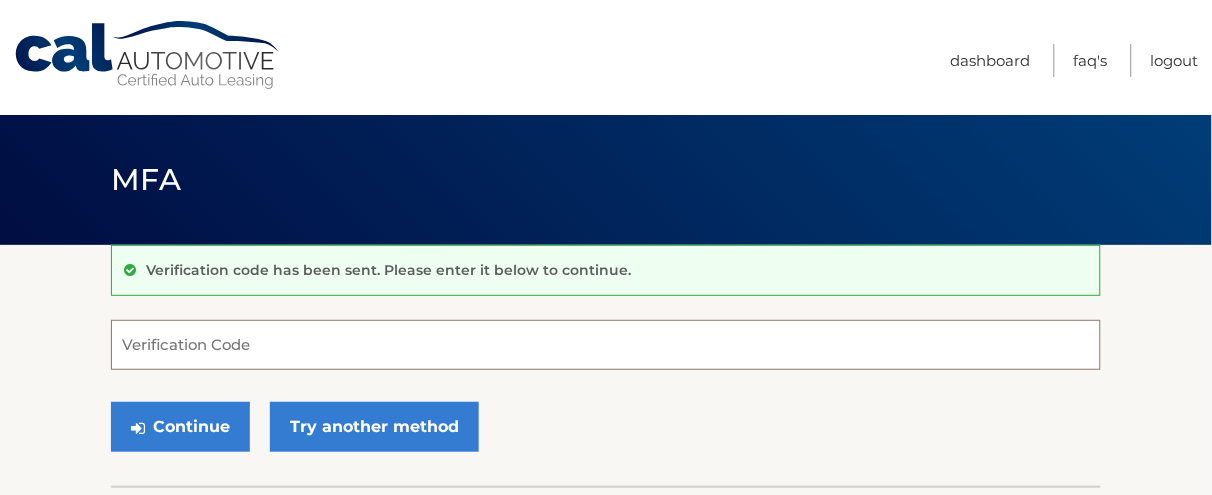 click on "Verification Code" at bounding box center [606, 345] 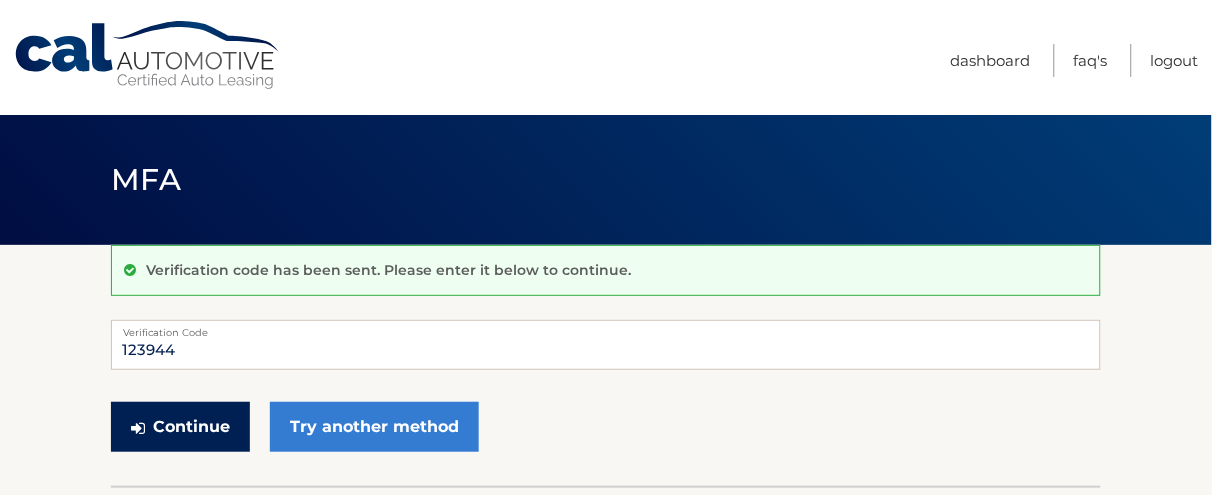 click on "Continue" at bounding box center (180, 427) 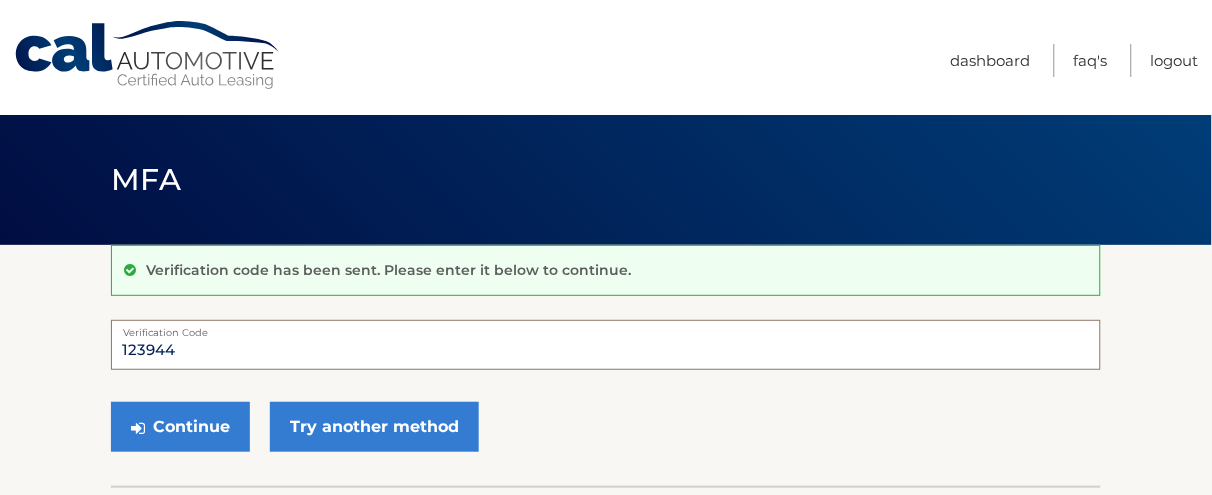 type on "123944" 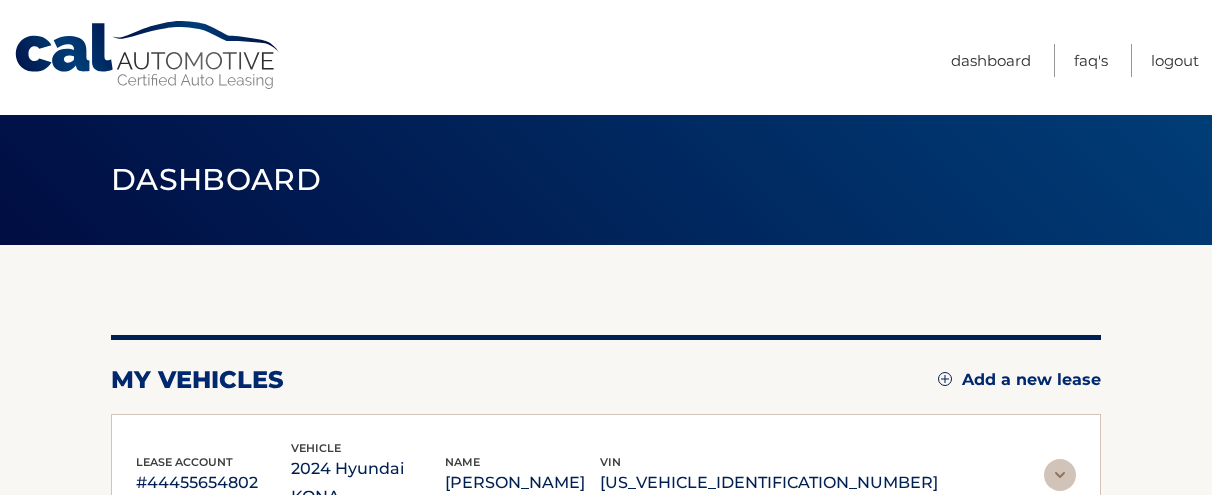 scroll, scrollTop: 0, scrollLeft: 0, axis: both 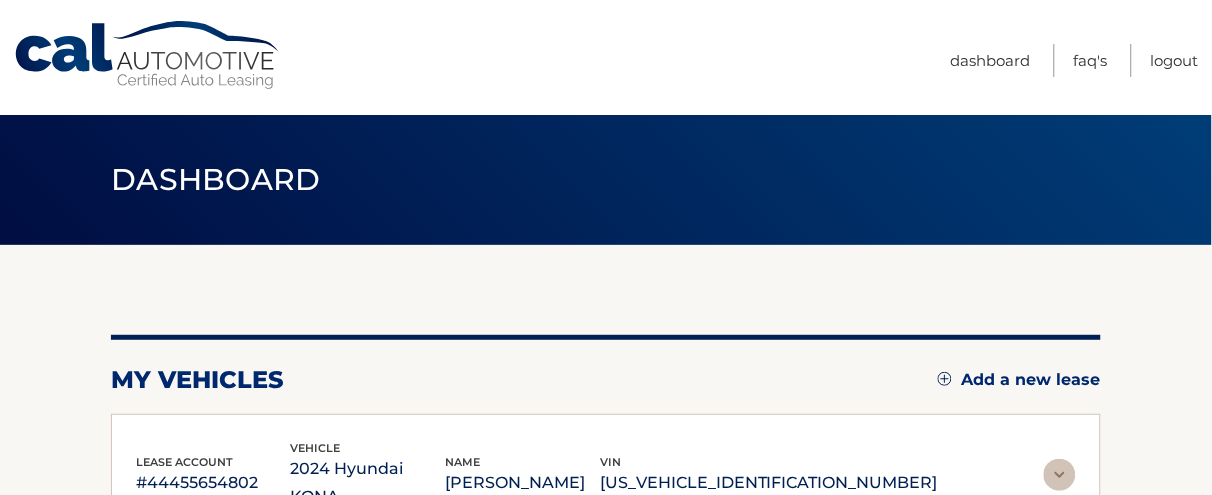 click on "lease account
#44455654802
vehicle
2024 Hyundai KONA
name
ELIOT FINKELSTEIN
vin
KM8HCCABXRU053396
Monthly Payment
$400.00
Monthly sales Tax
$0.00
Total Monthly Payment
$400.00
vehicle is not enrolled for autopay" at bounding box center [606, 475] 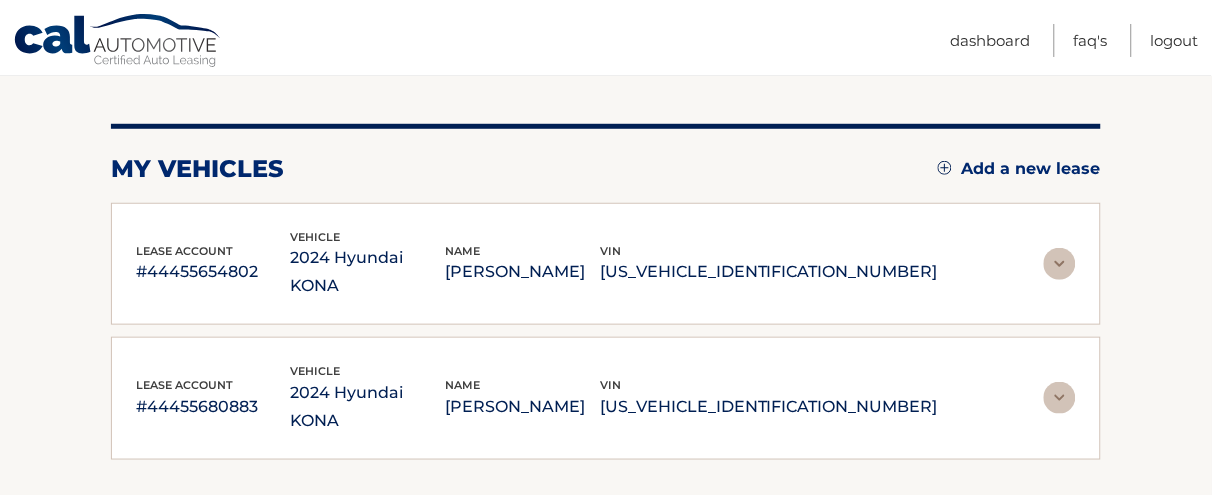scroll, scrollTop: 250, scrollLeft: 0, axis: vertical 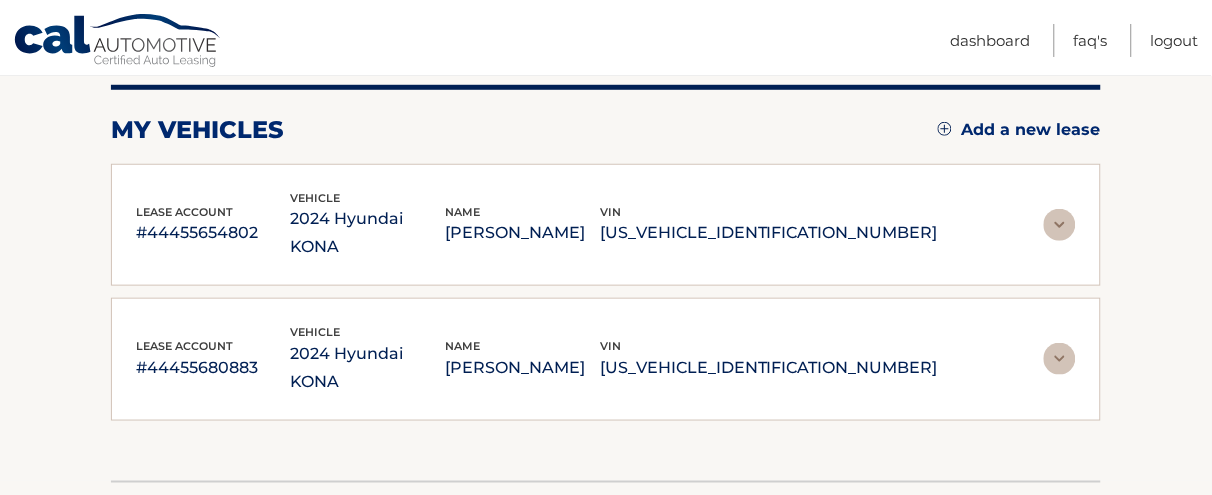 click on "KM8HCCABXRU053396" at bounding box center (769, 233) 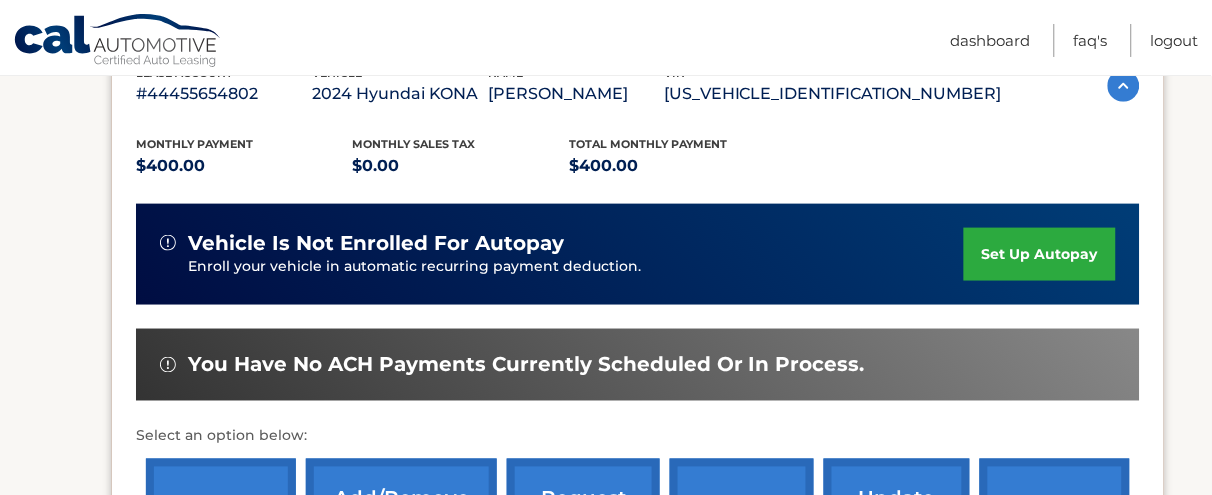 scroll, scrollTop: 500, scrollLeft: 0, axis: vertical 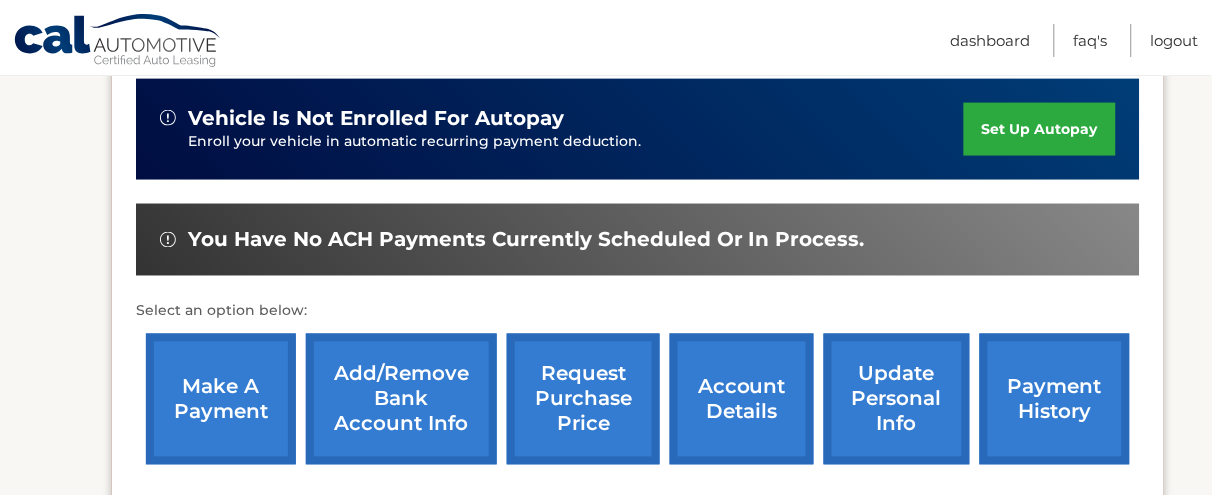 click on "make a payment" at bounding box center [221, 399] 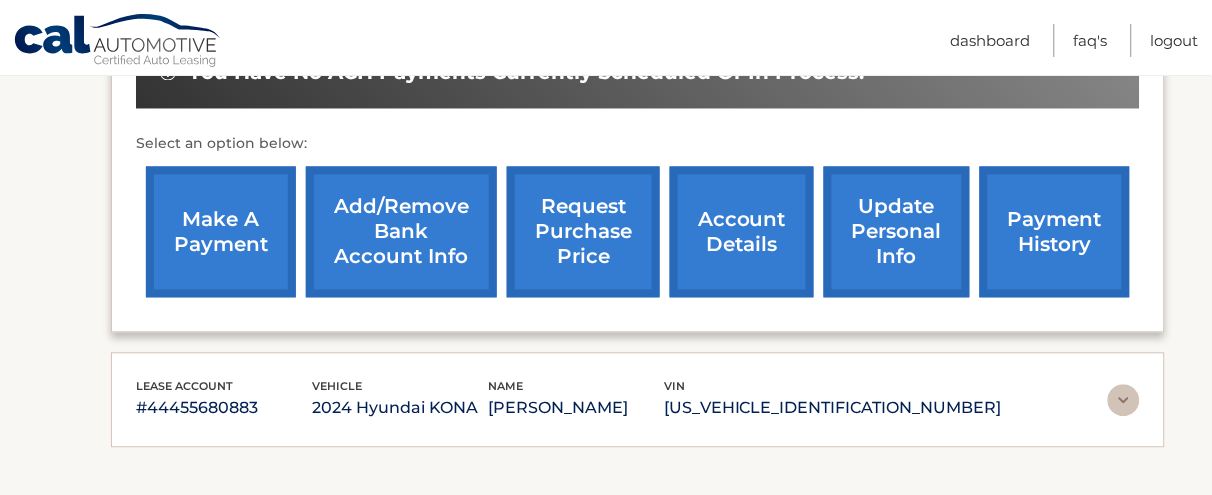 scroll, scrollTop: 828, scrollLeft: 0, axis: vertical 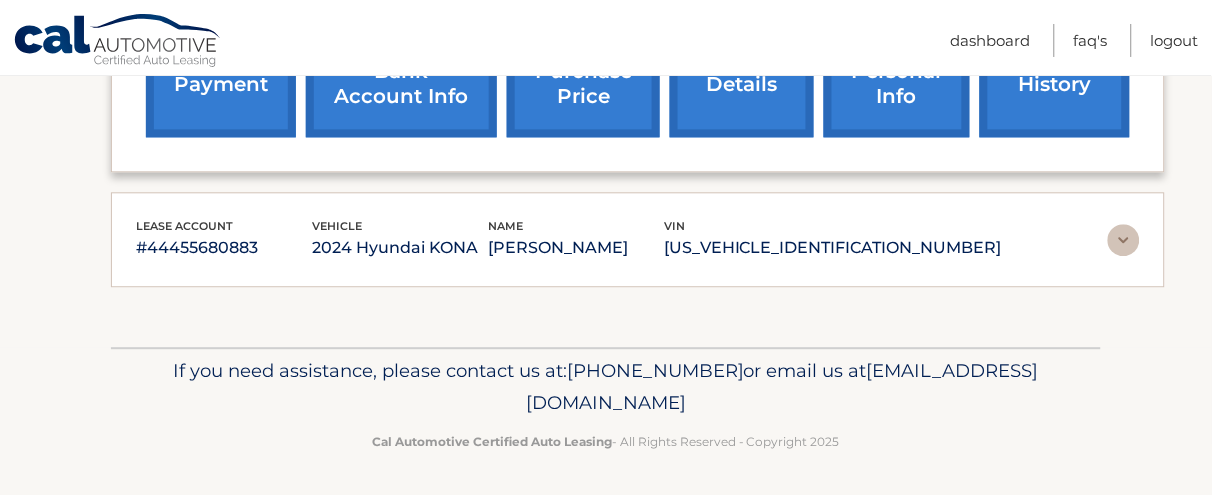click on "ELIOT FINKELSTEIN" at bounding box center (576, 248) 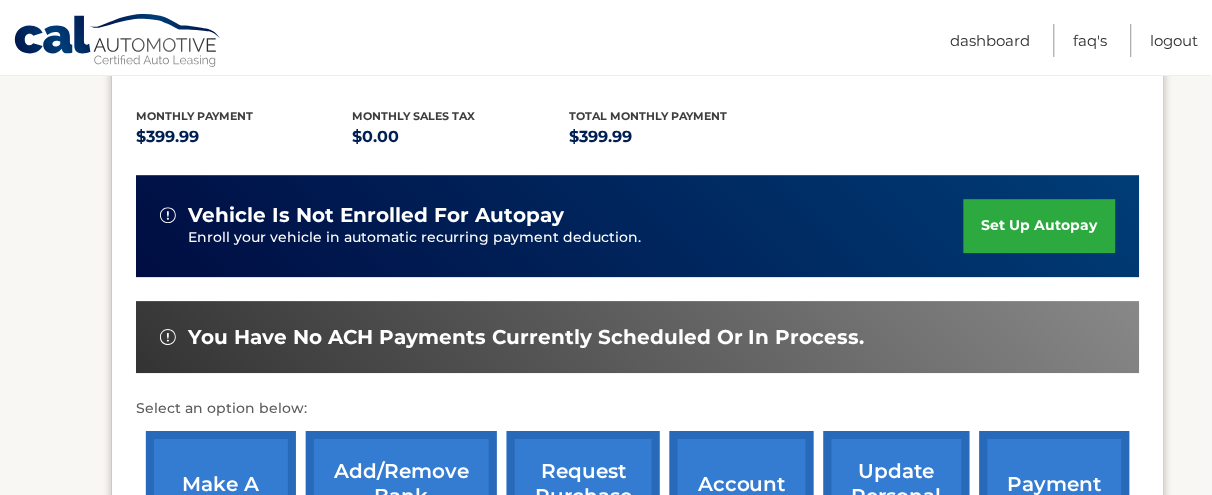 scroll, scrollTop: 1203, scrollLeft: 0, axis: vertical 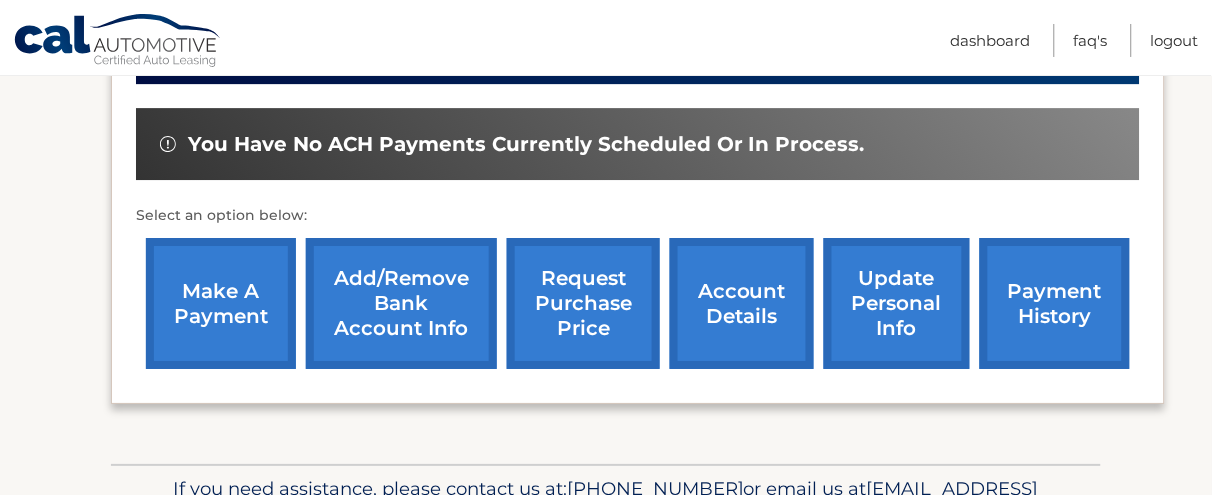 click on "make a payment" at bounding box center (221, 303) 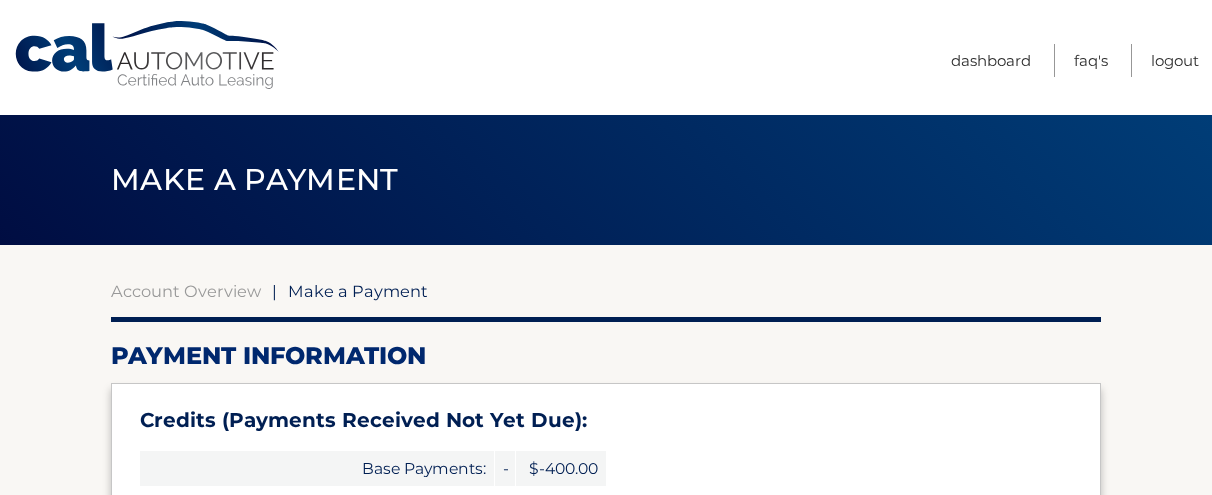 scroll, scrollTop: 0, scrollLeft: 0, axis: both 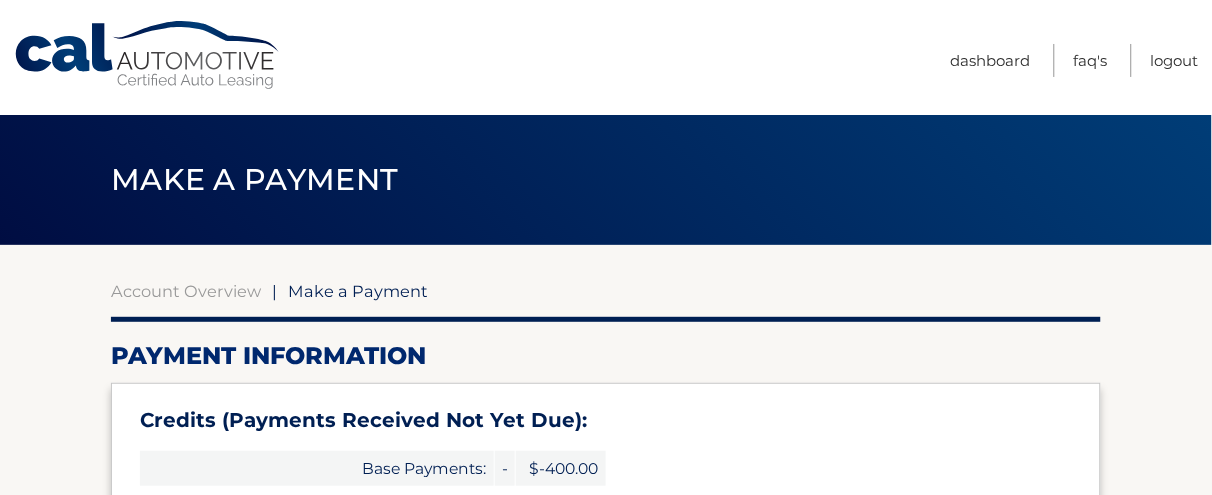 click on "Credits (Payments Received Not Yet Due):" at bounding box center (606, 420) 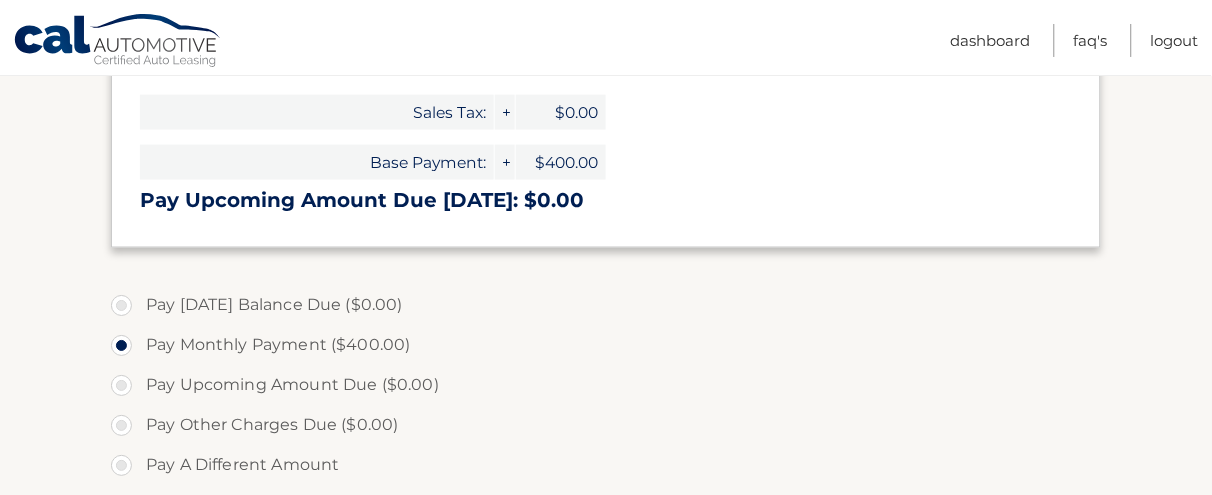scroll, scrollTop: 875, scrollLeft: 0, axis: vertical 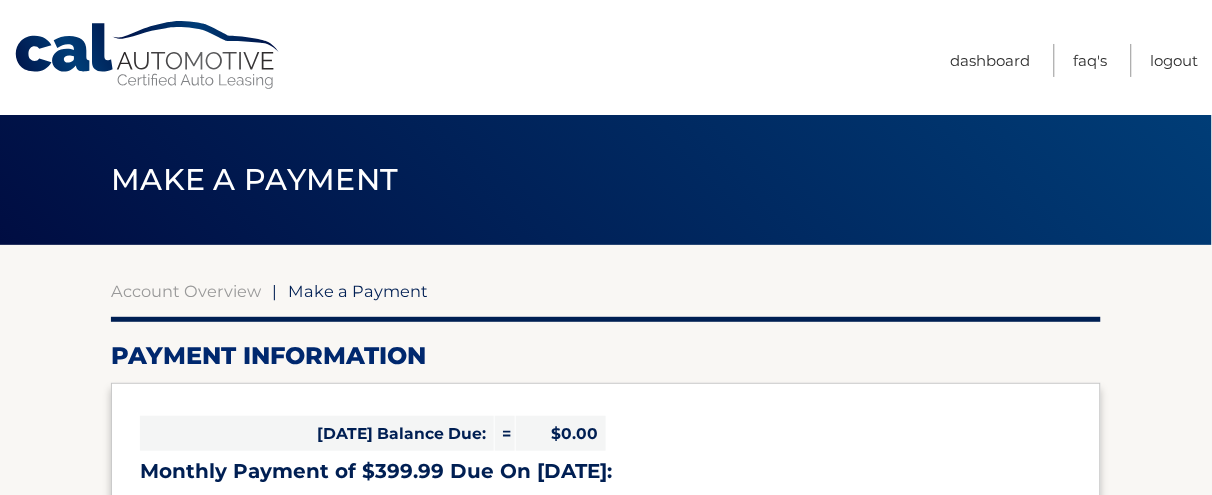 select on "MGE5MDQ5YzItMTQ2NS00YWRkLThiOWYtYjMxYzFlMTllMjYx" 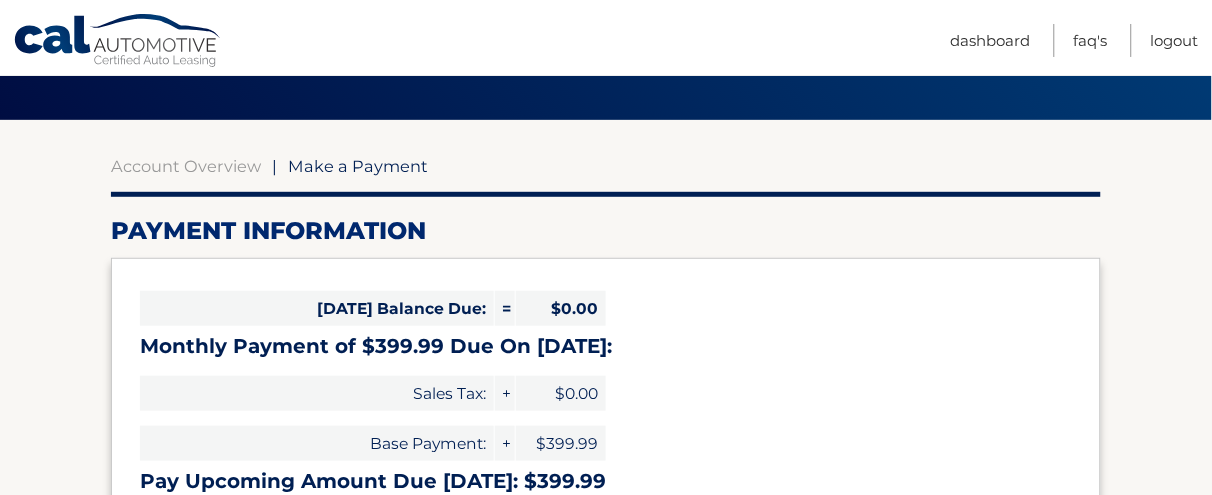 scroll, scrollTop: 250, scrollLeft: 0, axis: vertical 